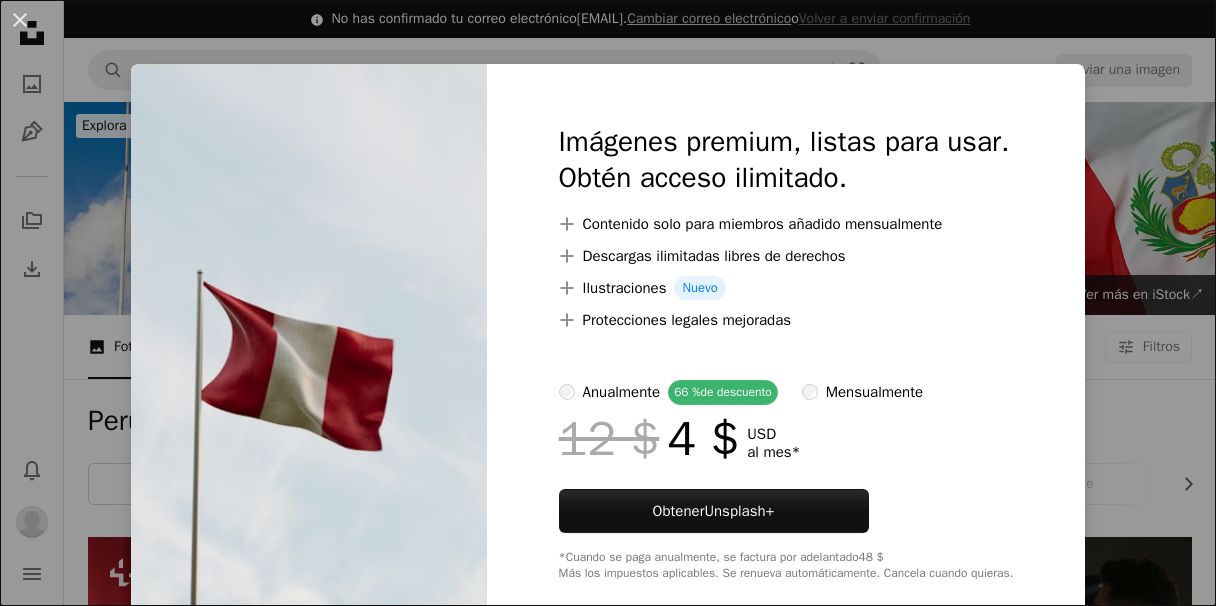 scroll, scrollTop: 1157, scrollLeft: 0, axis: vertical 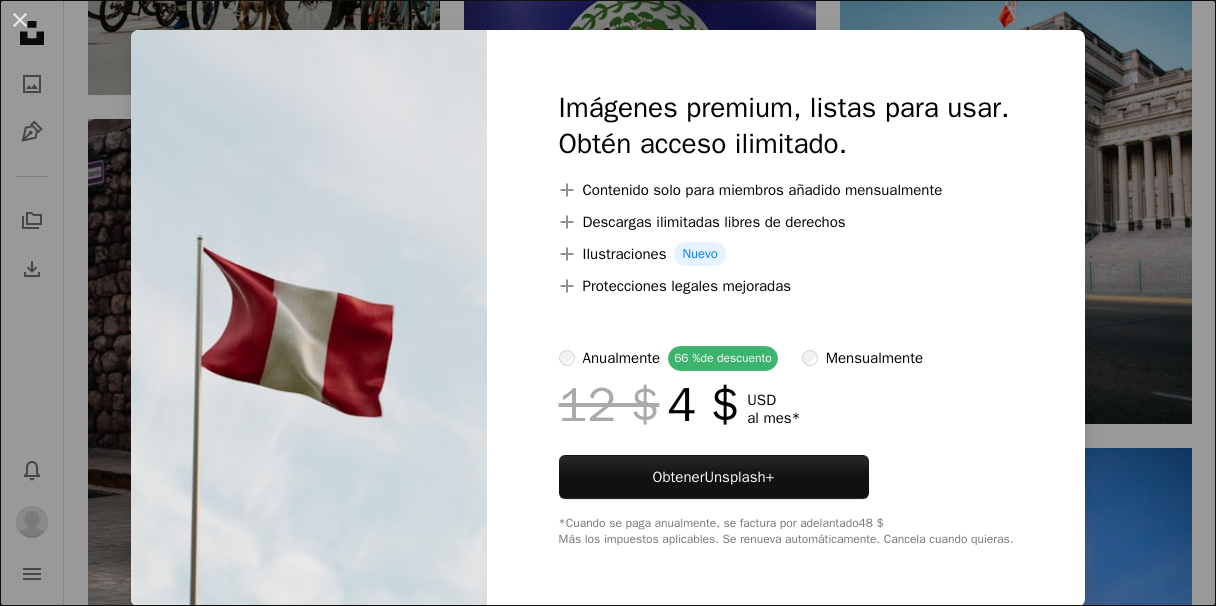 click on "An X shape Imágenes premium, listas para usar. Obtén acceso ilimitado. A plus sign Contenido solo para miembros añadido mensualmente A plus sign Descargas ilimitadas libres de derechos A plus sign Ilustraciones  Nuevo A plus sign Protecciones legales mejoradas anualmente 66 %  de descuento mensualmente 12 $   4 $ USD al mes * Obtener  Unsplash+ *Cuando se paga anualmente, se factura por adelantado  48 $ Más los impuestos aplicables. Se renueva automáticamente. Cancela cuando quieras." at bounding box center (608, 303) 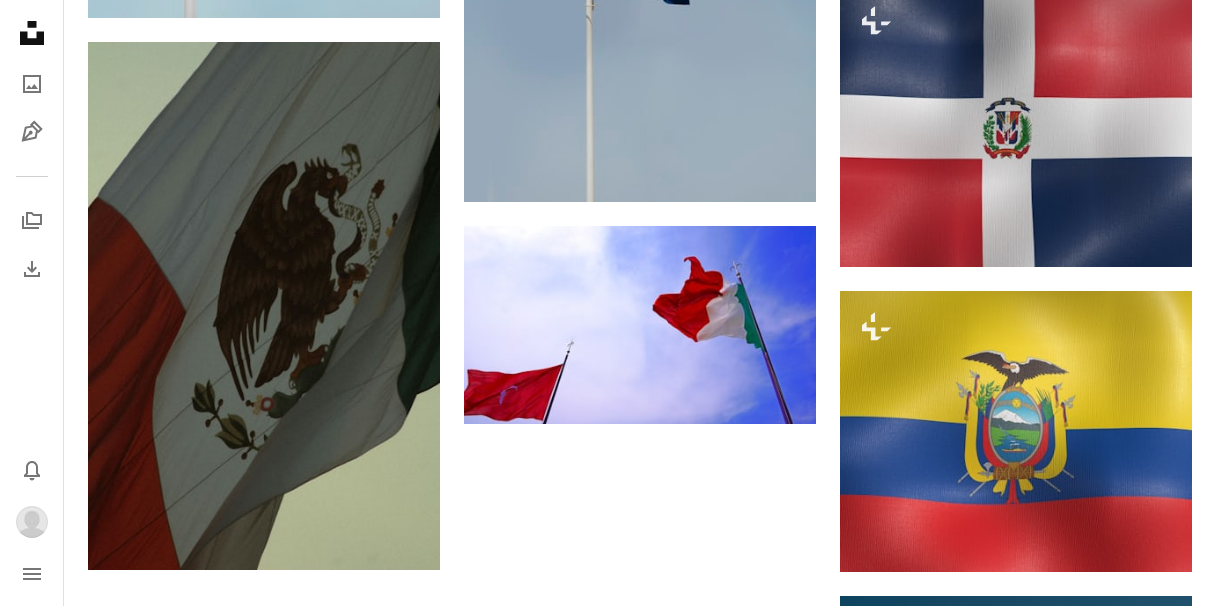 scroll, scrollTop: 2892, scrollLeft: 0, axis: vertical 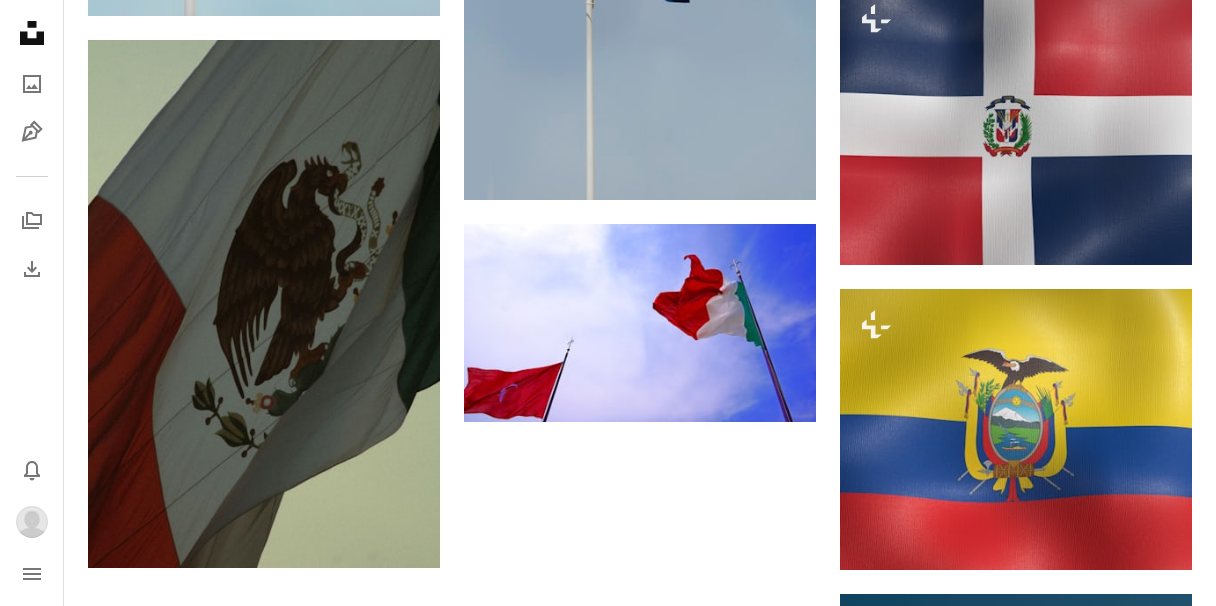 click on "Cargar más" at bounding box center (640, 1122) 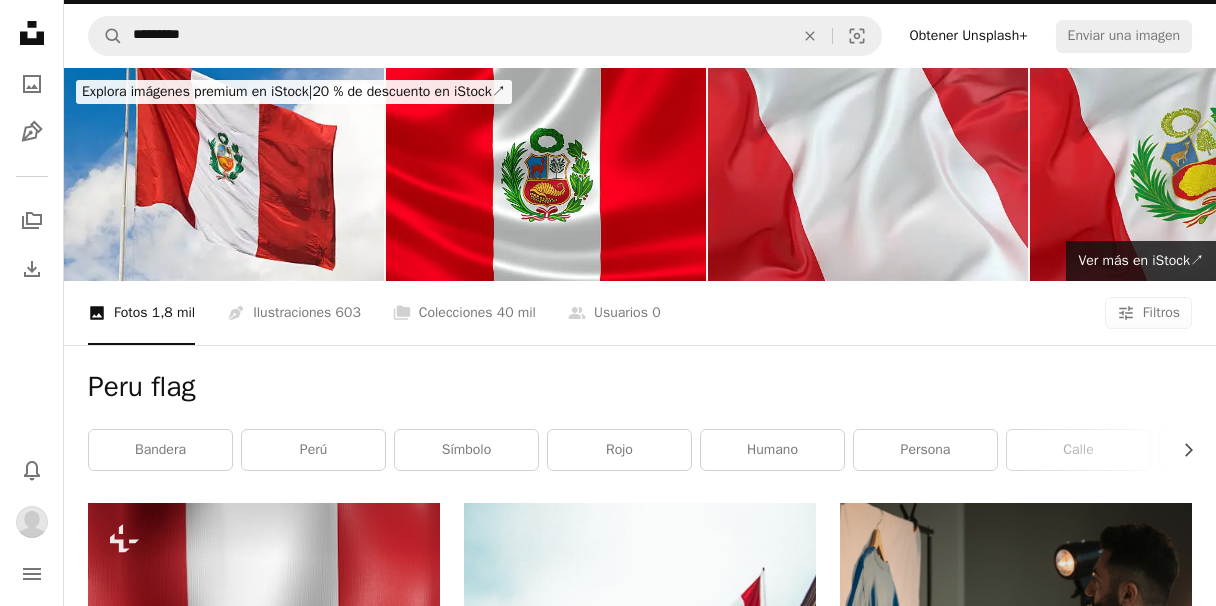 scroll, scrollTop: 0, scrollLeft: 0, axis: both 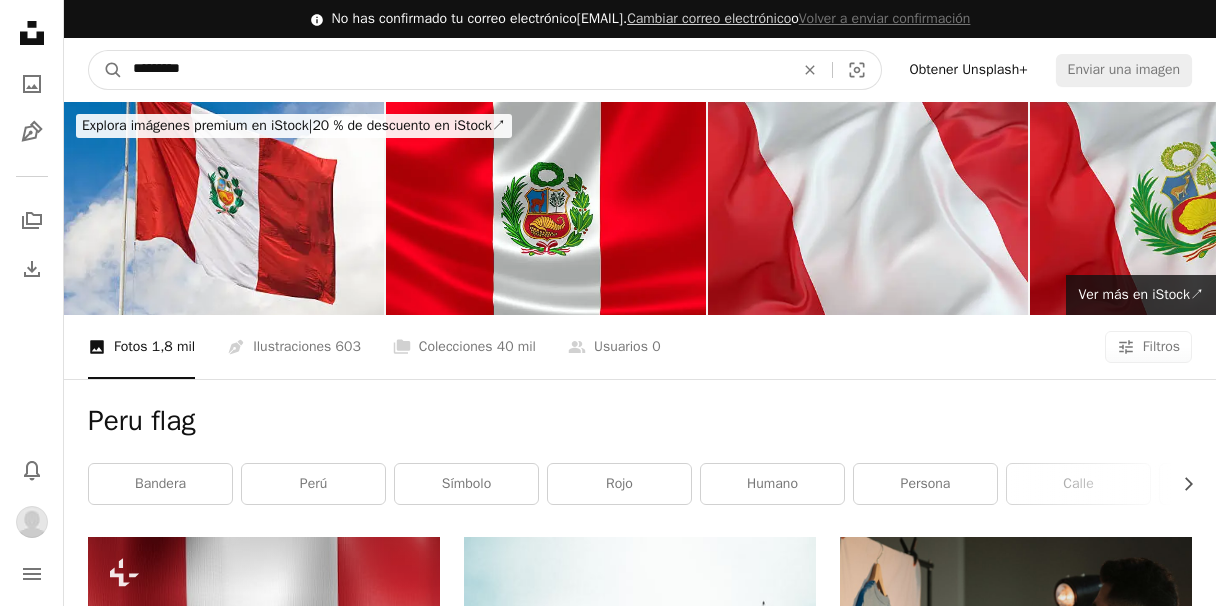 click on "*********" at bounding box center [455, 70] 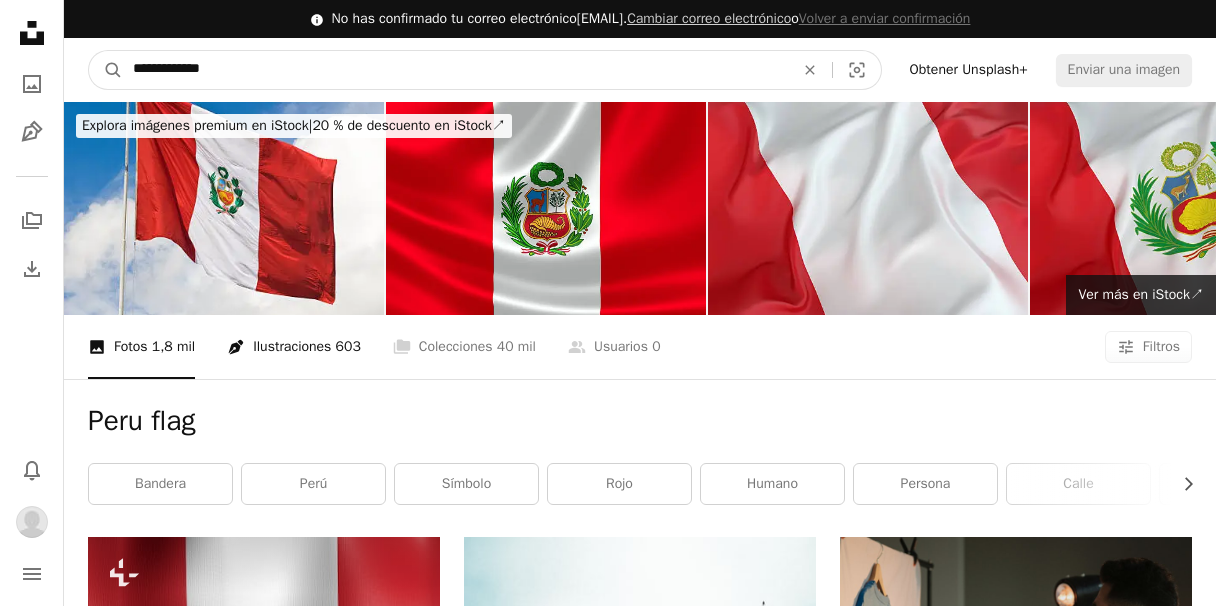 type on "**********" 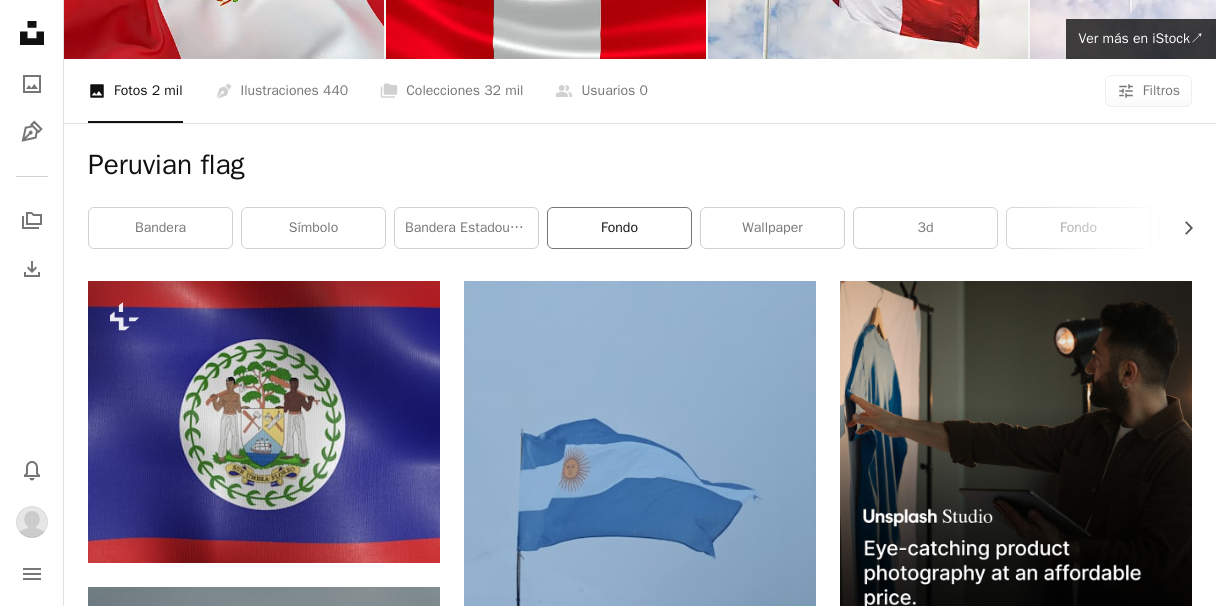 scroll, scrollTop: 255, scrollLeft: 0, axis: vertical 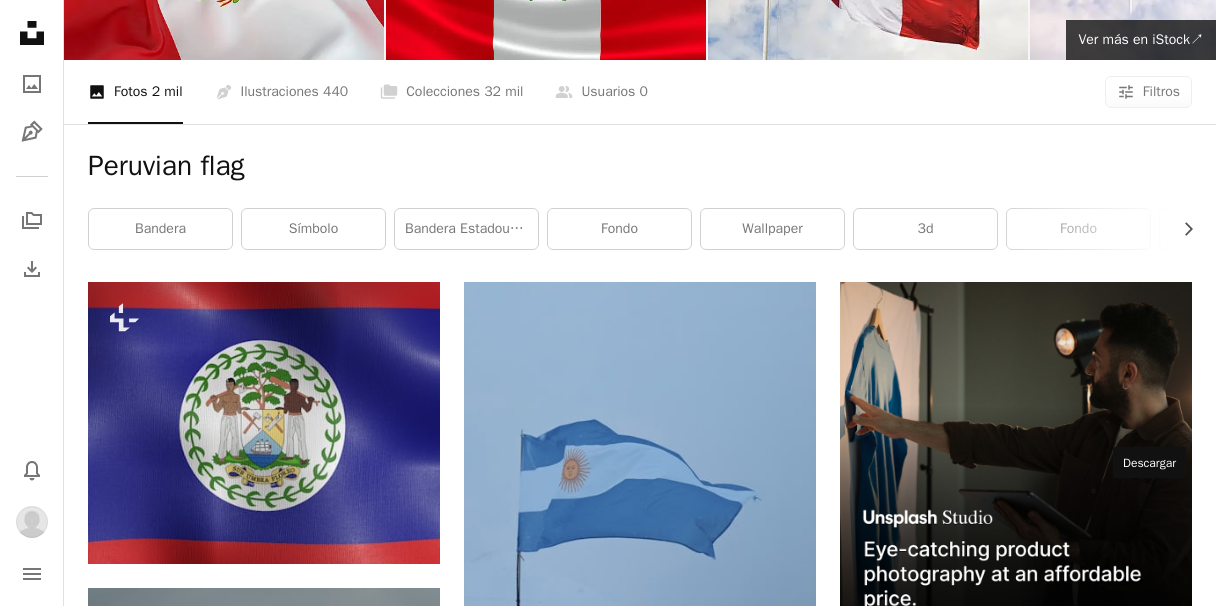 click on "Arrow pointing down" at bounding box center [1152, 1231] 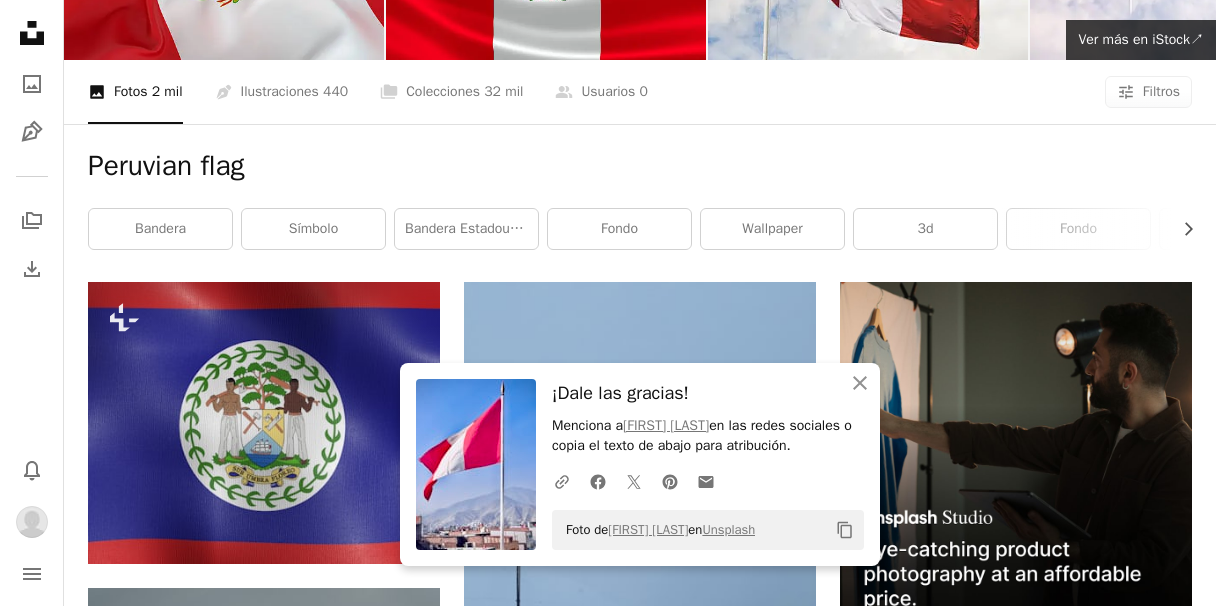 click on "Peruvian flag Chevron right bandera símbolo Bandera estadounidense fondo Wallpaper 3d Fondo Imagen digital papel tapiz hacer Renderizado 3D Base de datos de recursos™" at bounding box center (640, 203) 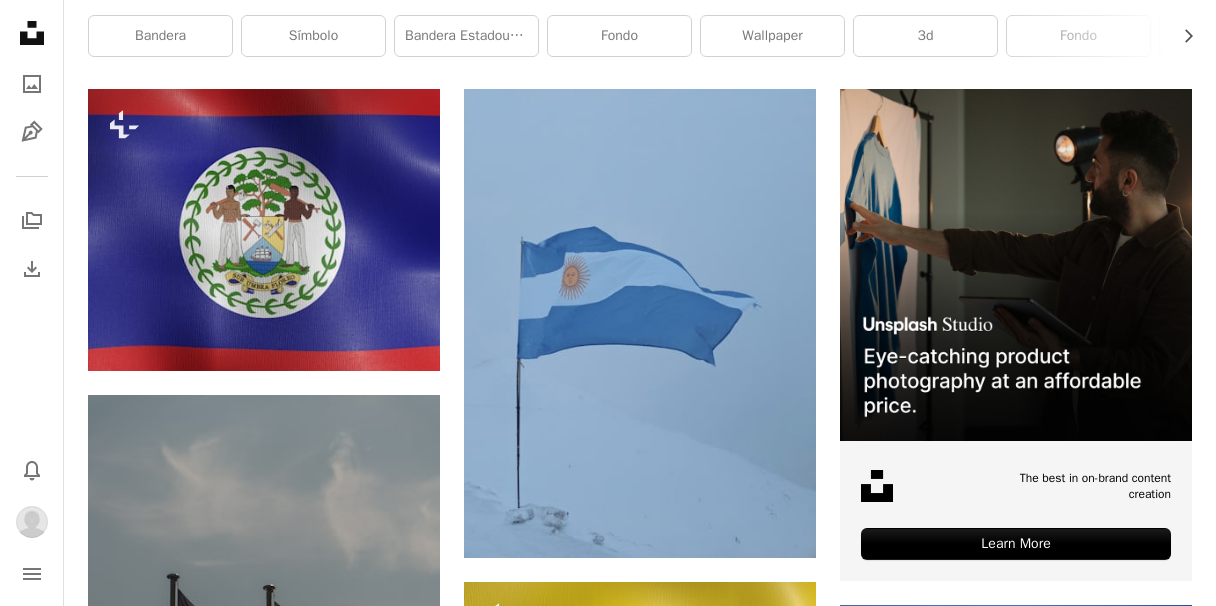 scroll, scrollTop: 0, scrollLeft: 0, axis: both 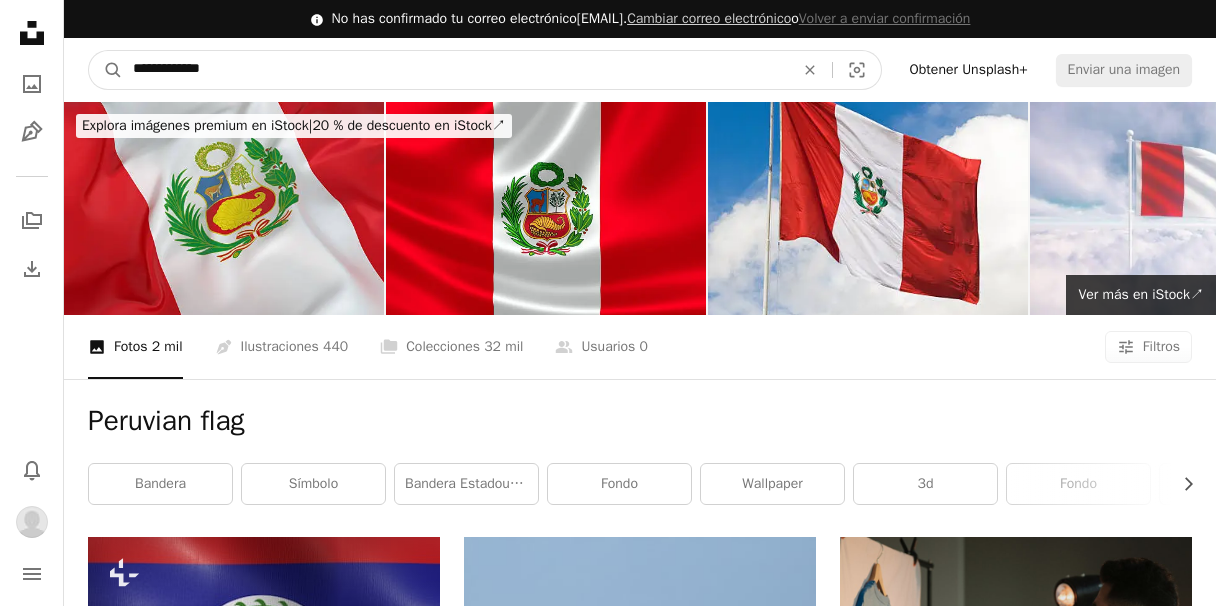 drag, startPoint x: 266, startPoint y: 53, endPoint x: 241, endPoint y: 78, distance: 35.35534 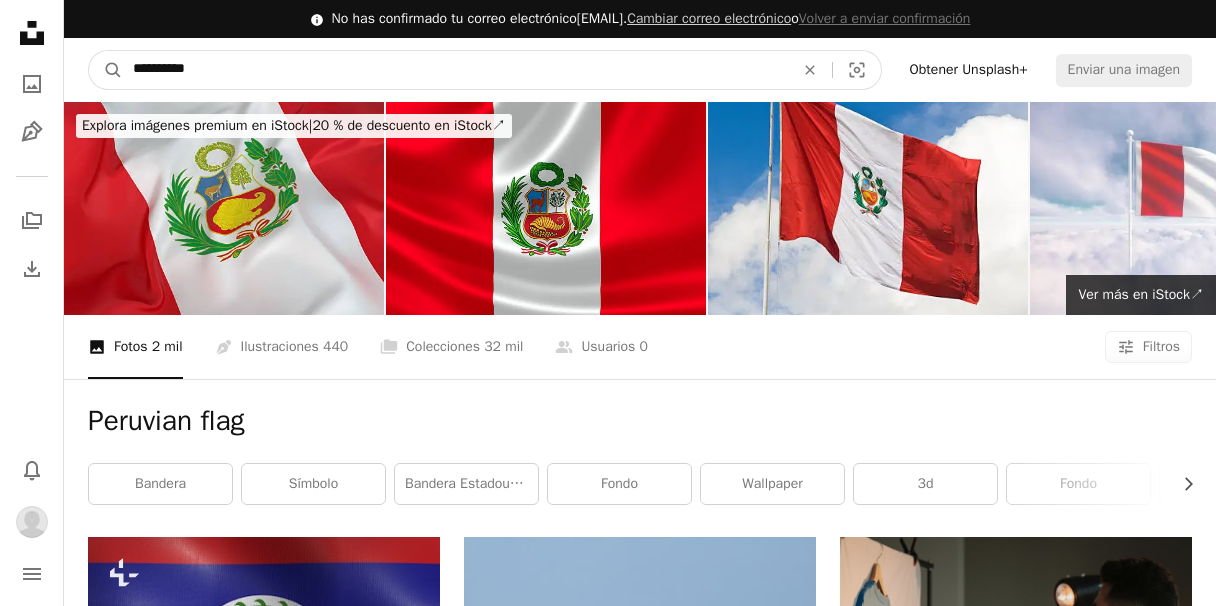 type on "**********" 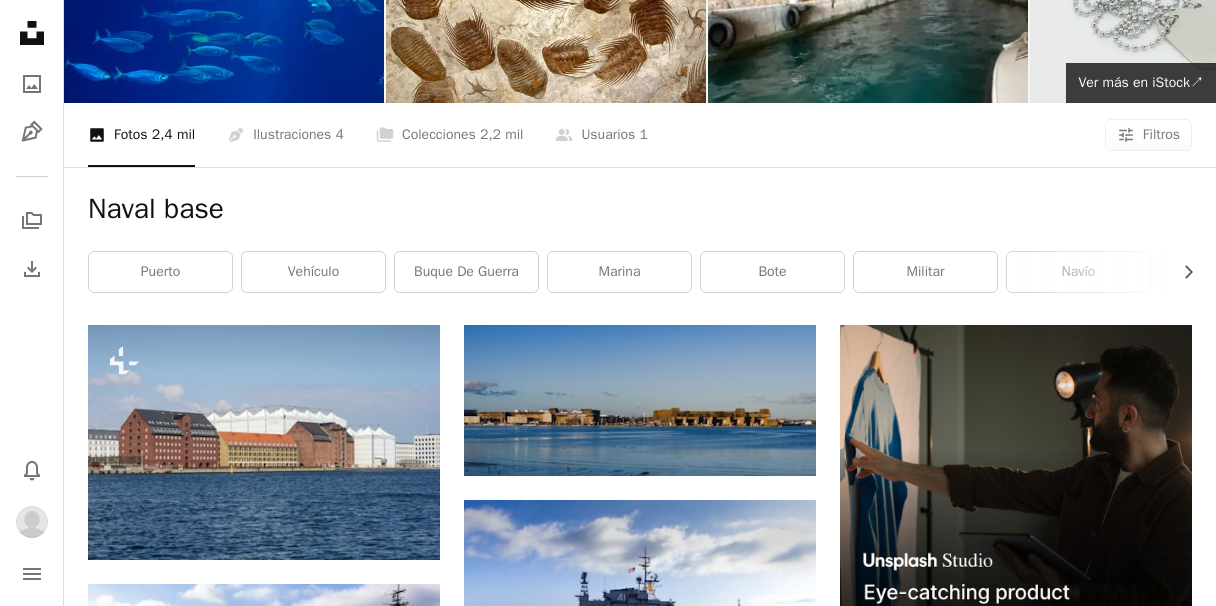 scroll, scrollTop: 0, scrollLeft: 0, axis: both 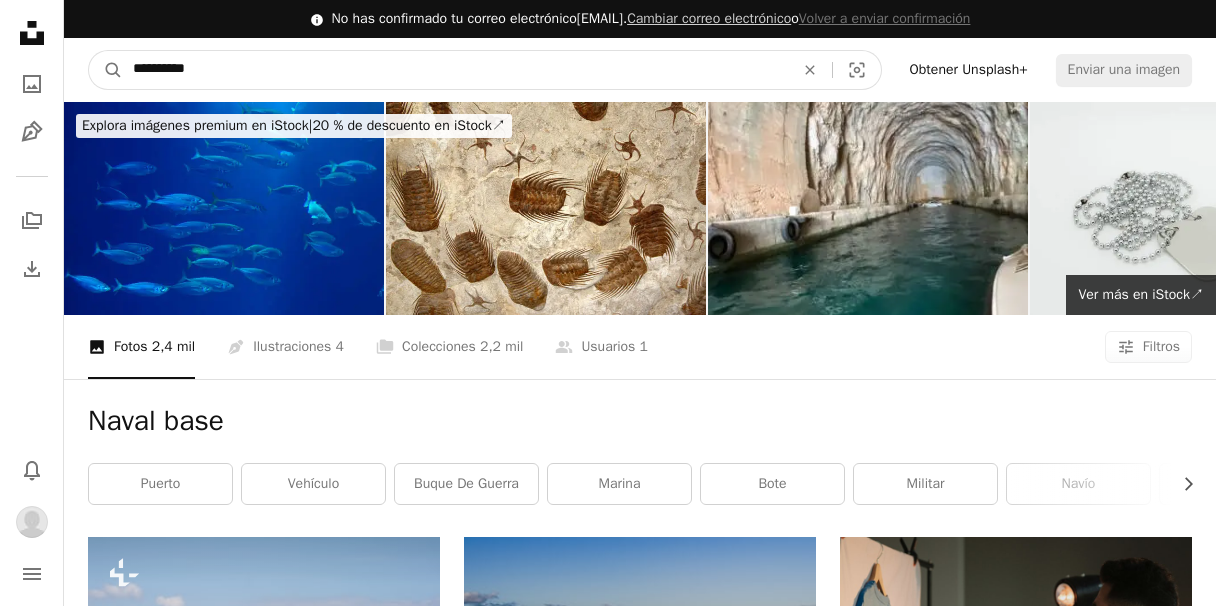 drag, startPoint x: 223, startPoint y: 72, endPoint x: -16, endPoint y: 63, distance: 239.1694 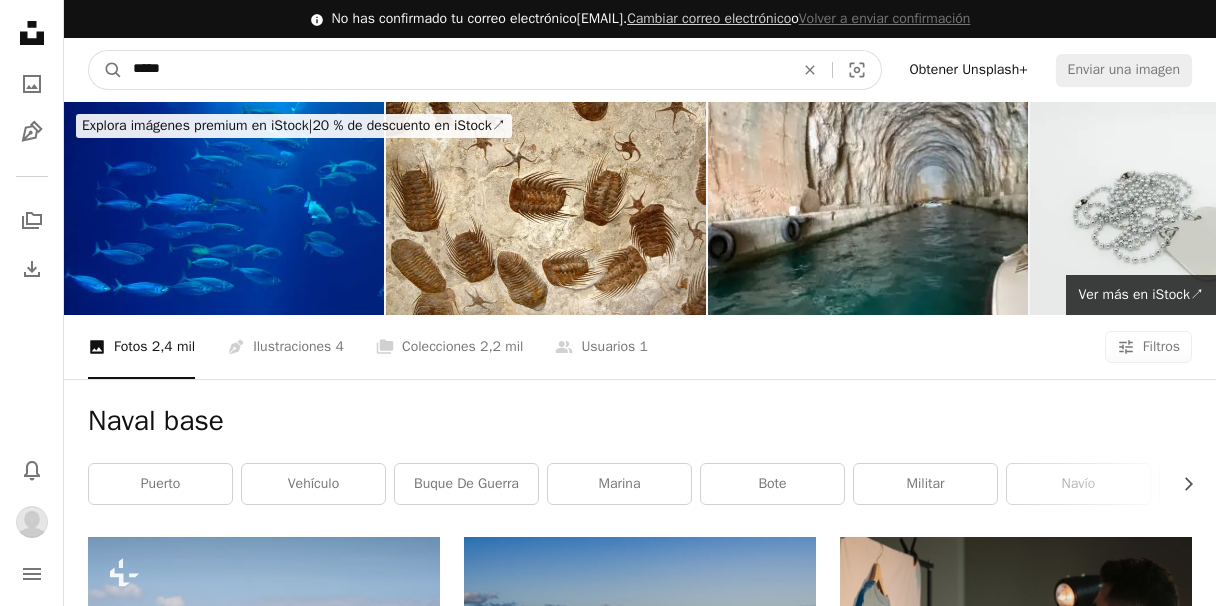 type on "******" 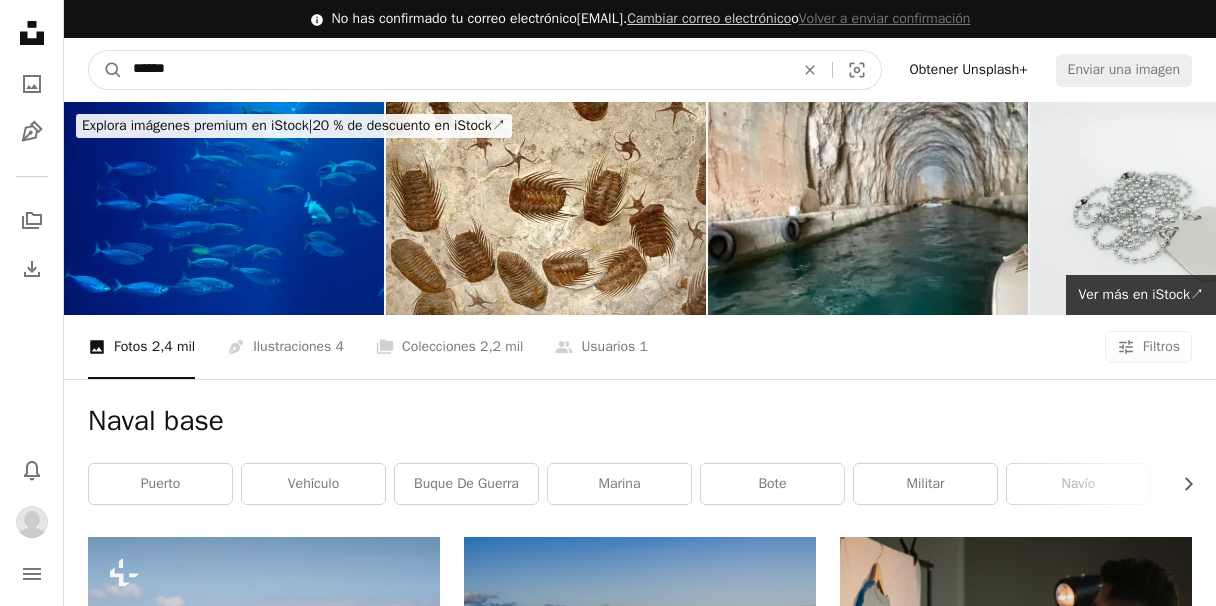 click on "A magnifying glass" at bounding box center (106, 70) 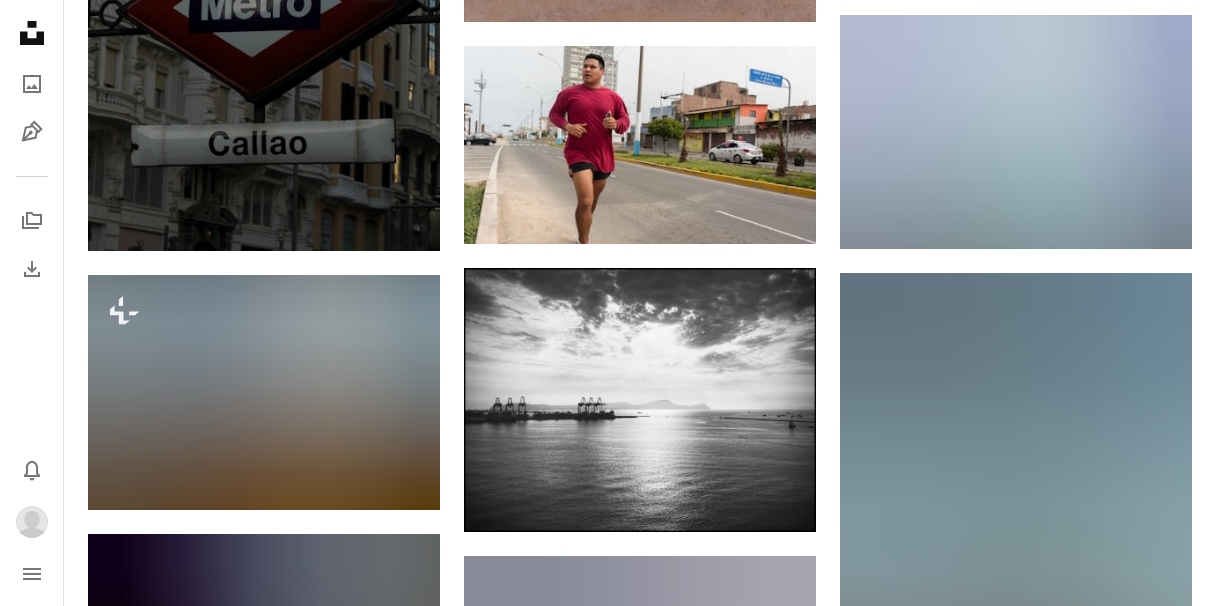 scroll, scrollTop: 1045, scrollLeft: 0, axis: vertical 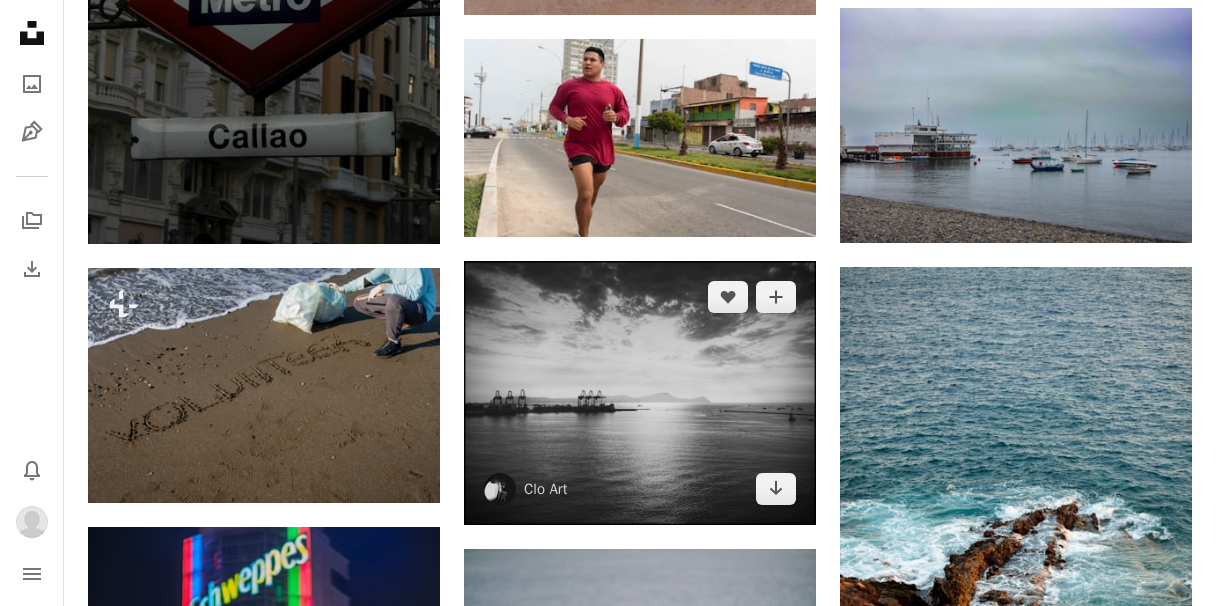 click at bounding box center (640, 393) 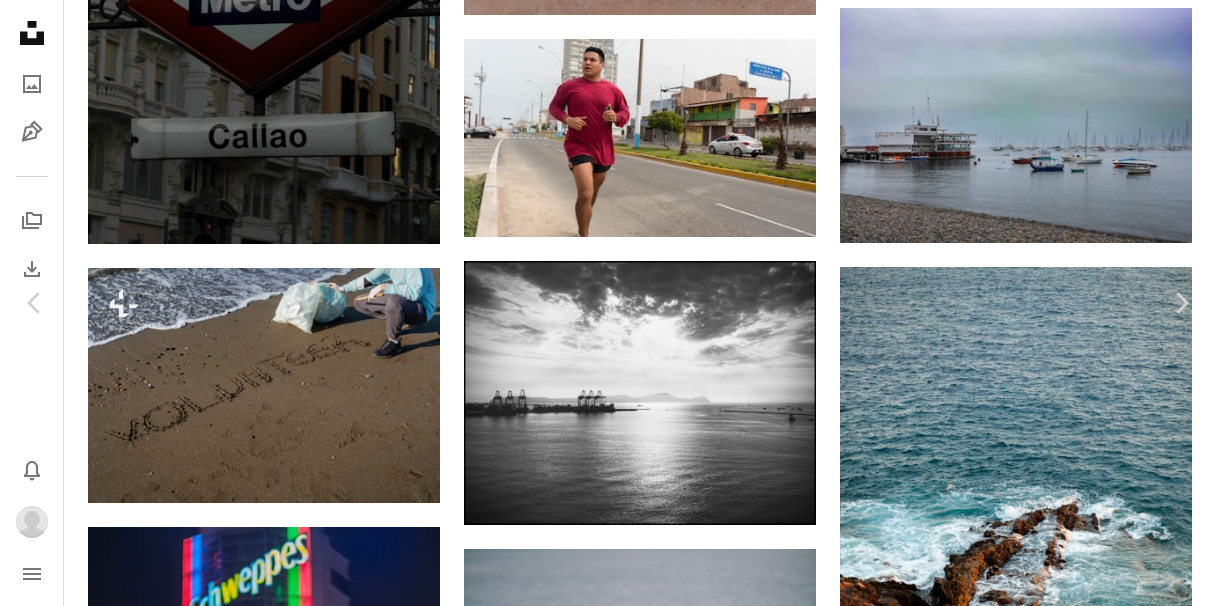 scroll, scrollTop: 4, scrollLeft: 0, axis: vertical 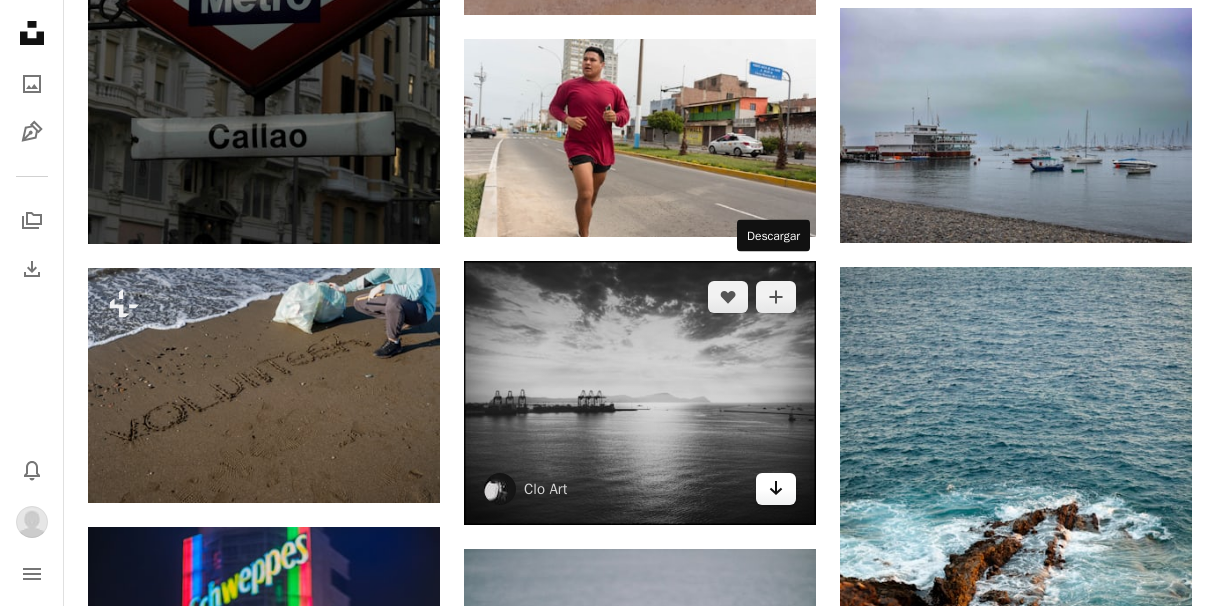 click on "Arrow pointing down" 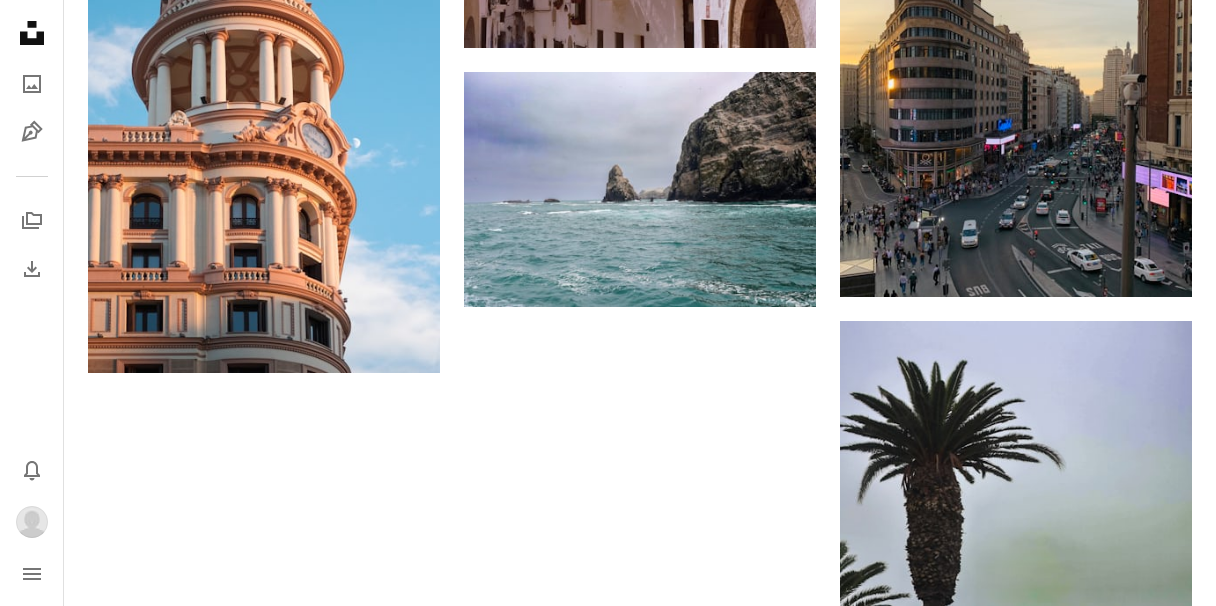 click on "Cargar más" at bounding box center [640, 929] 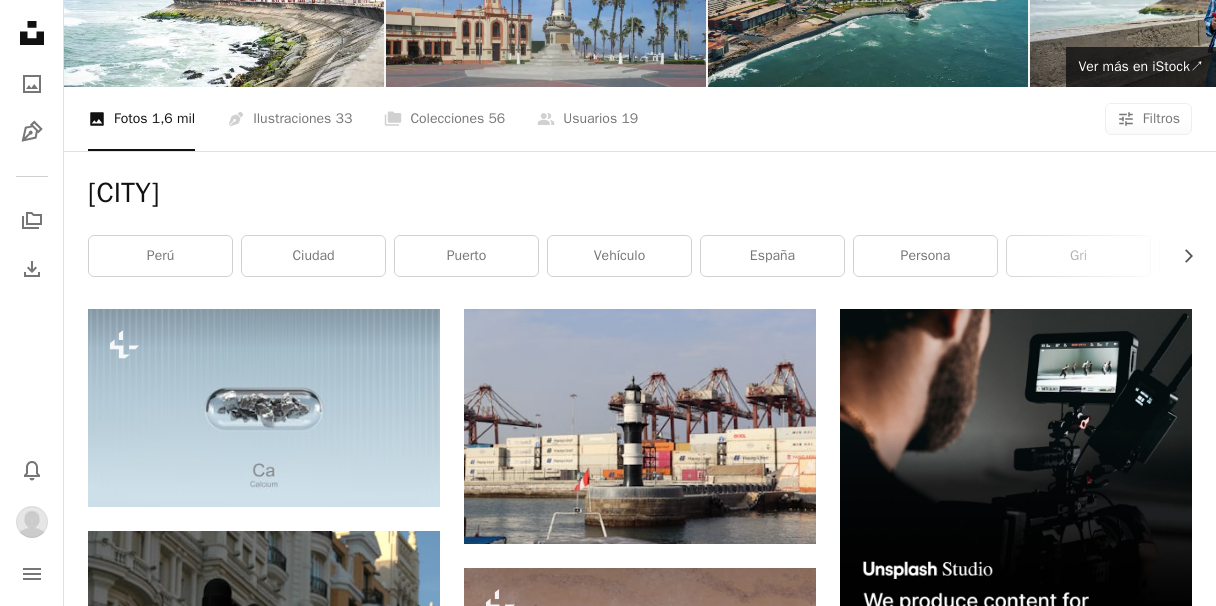 scroll, scrollTop: 0, scrollLeft: 0, axis: both 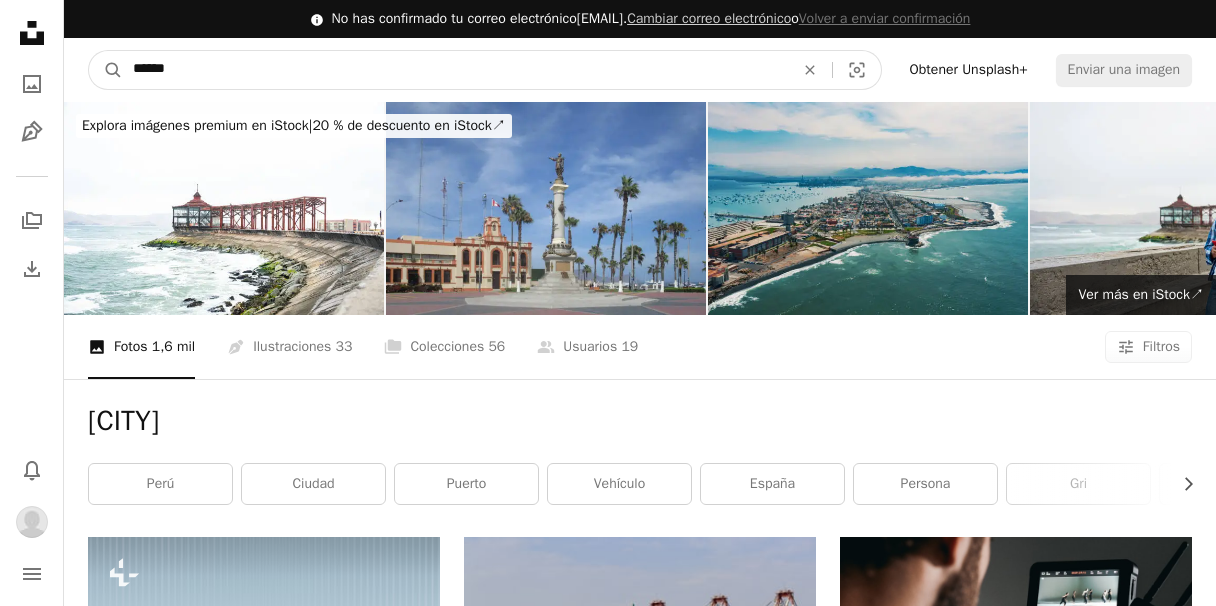 click on "******" at bounding box center (455, 70) 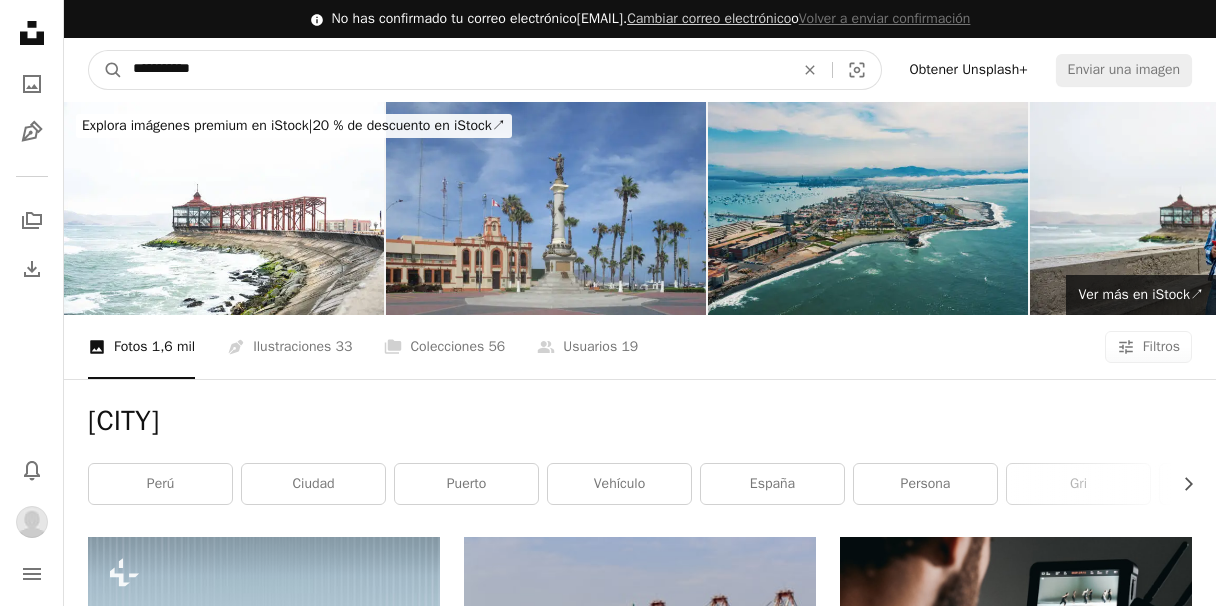 type on "**********" 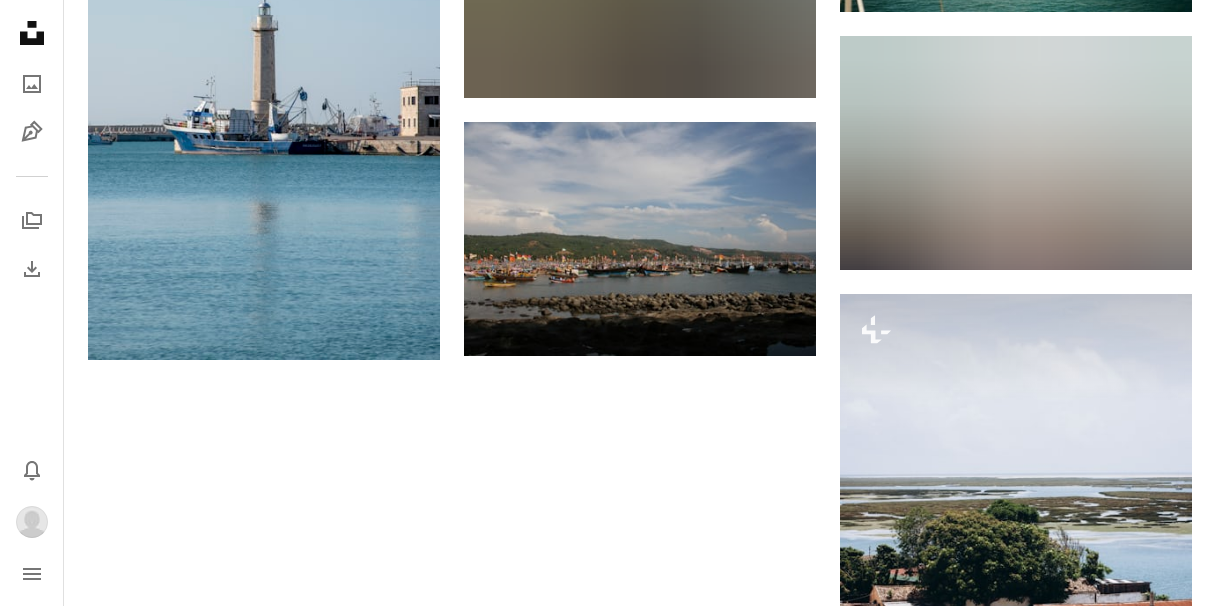 scroll, scrollTop: 2429, scrollLeft: 0, axis: vertical 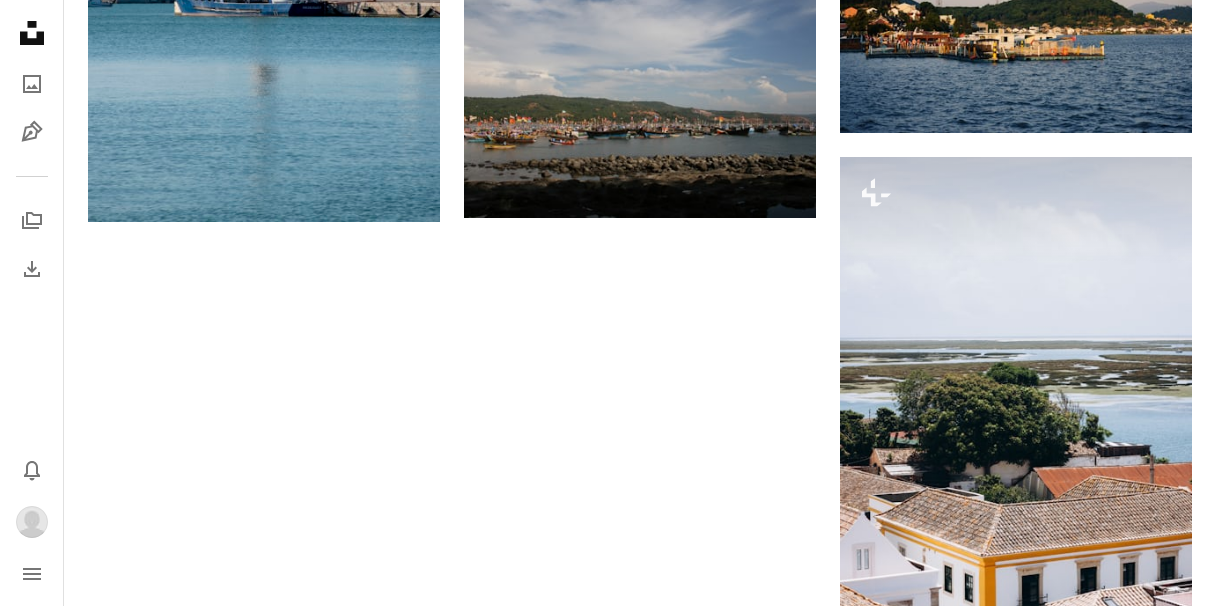click on "Cargar más" at bounding box center [640, 1024] 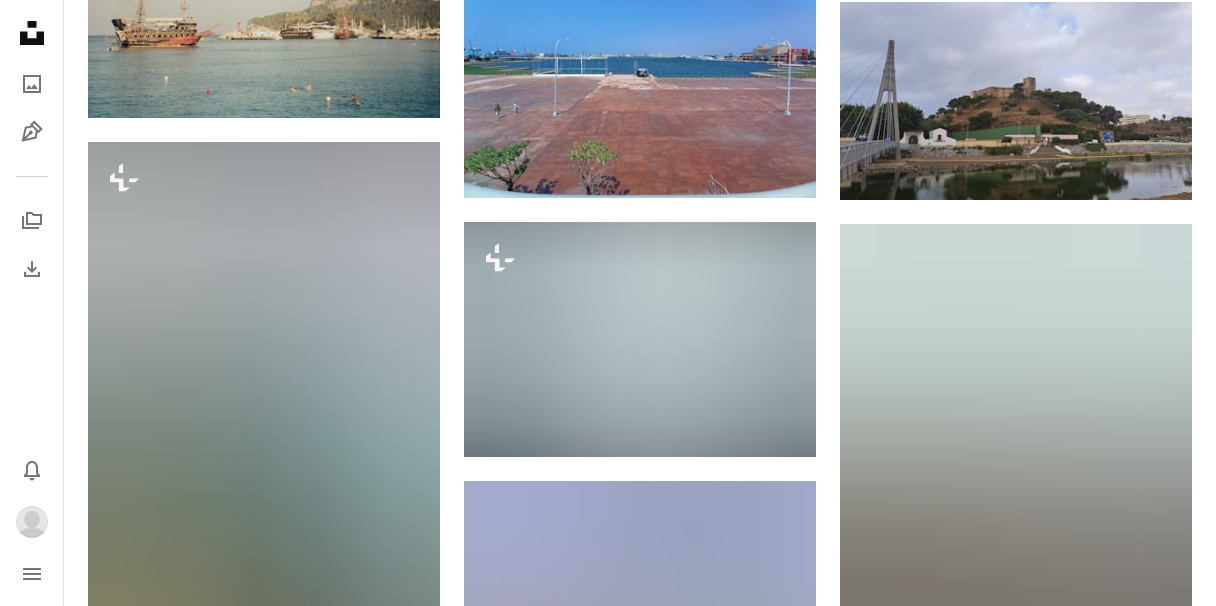 scroll, scrollTop: 8488, scrollLeft: 0, axis: vertical 